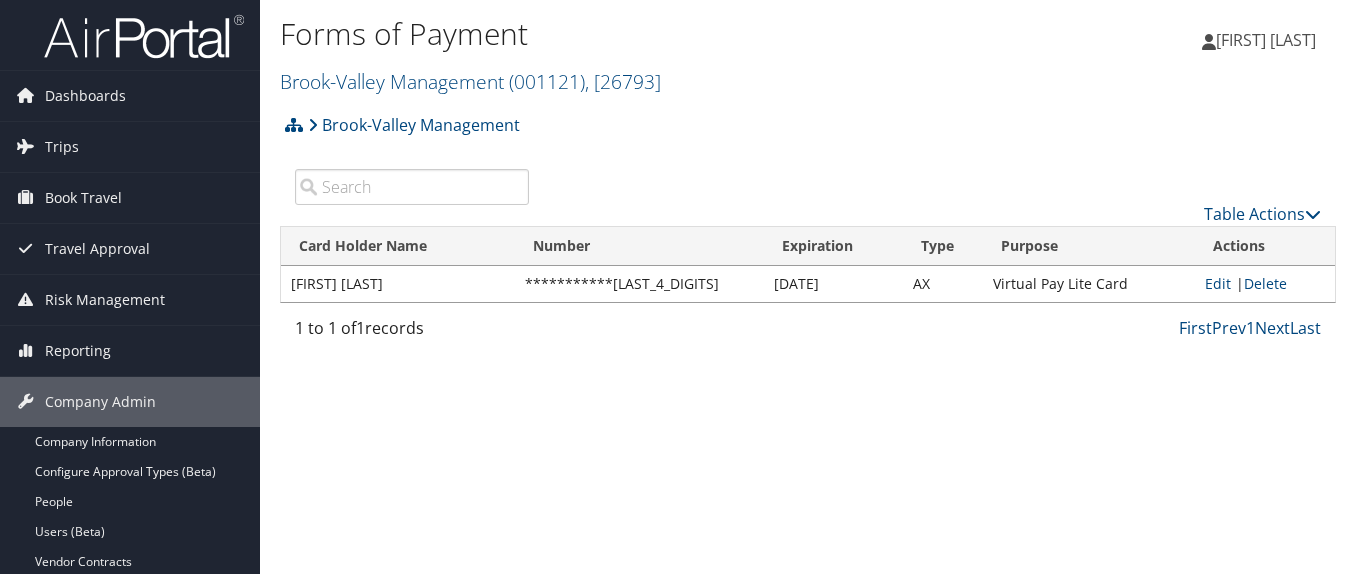 scroll, scrollTop: 0, scrollLeft: 0, axis: both 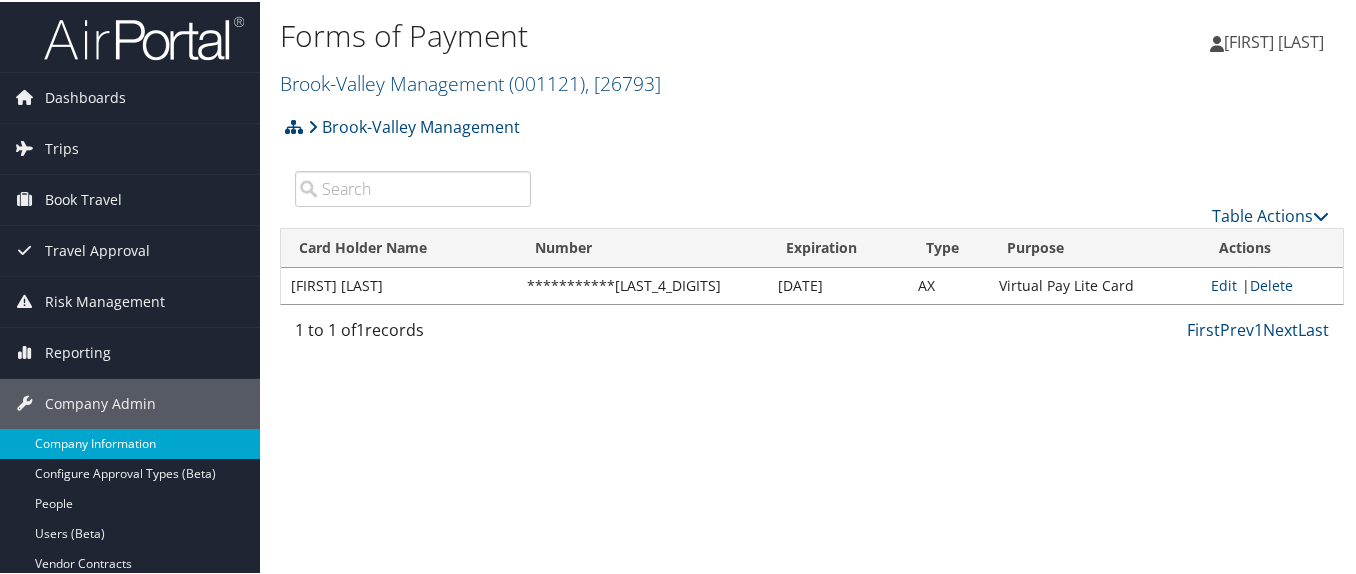 click on "Company Information" at bounding box center [130, 442] 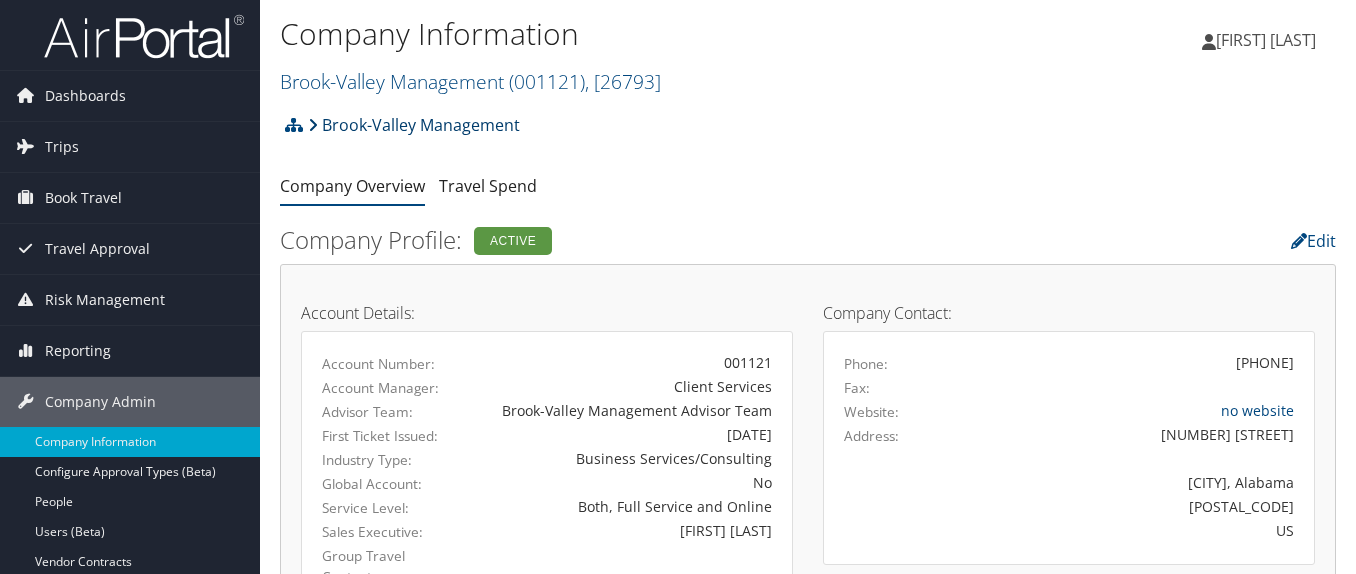 scroll, scrollTop: 0, scrollLeft: 0, axis: both 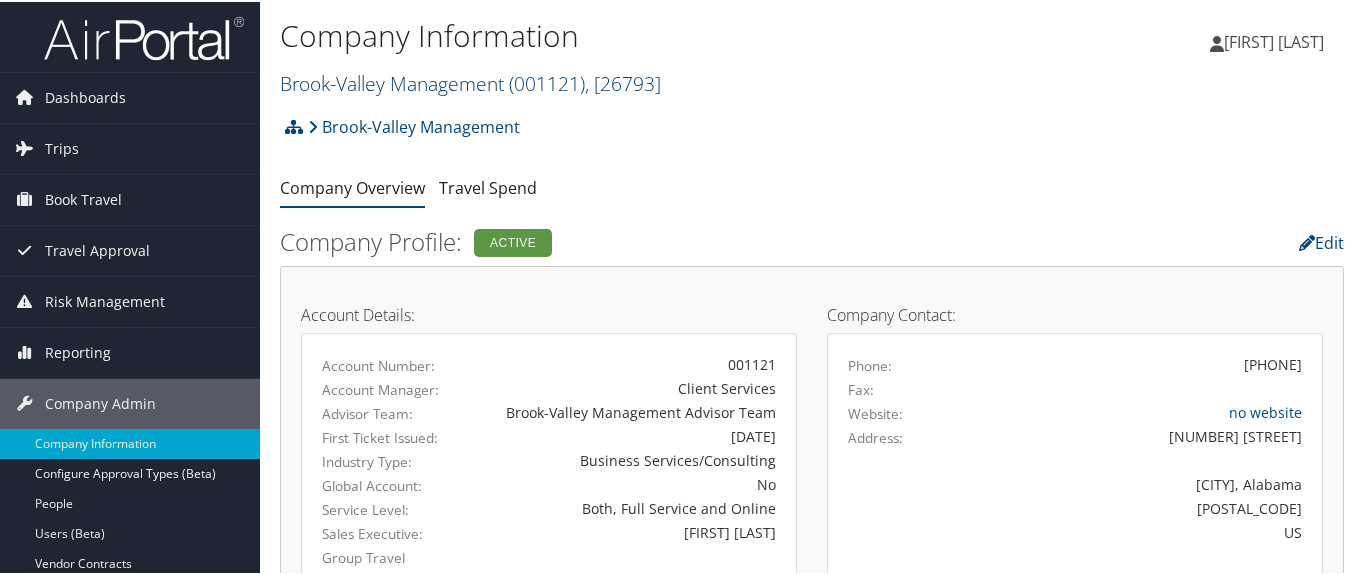 click on "Brook-Valley Management ( [NUMBER] ) , [ 26793 ]" at bounding box center (470, 81) 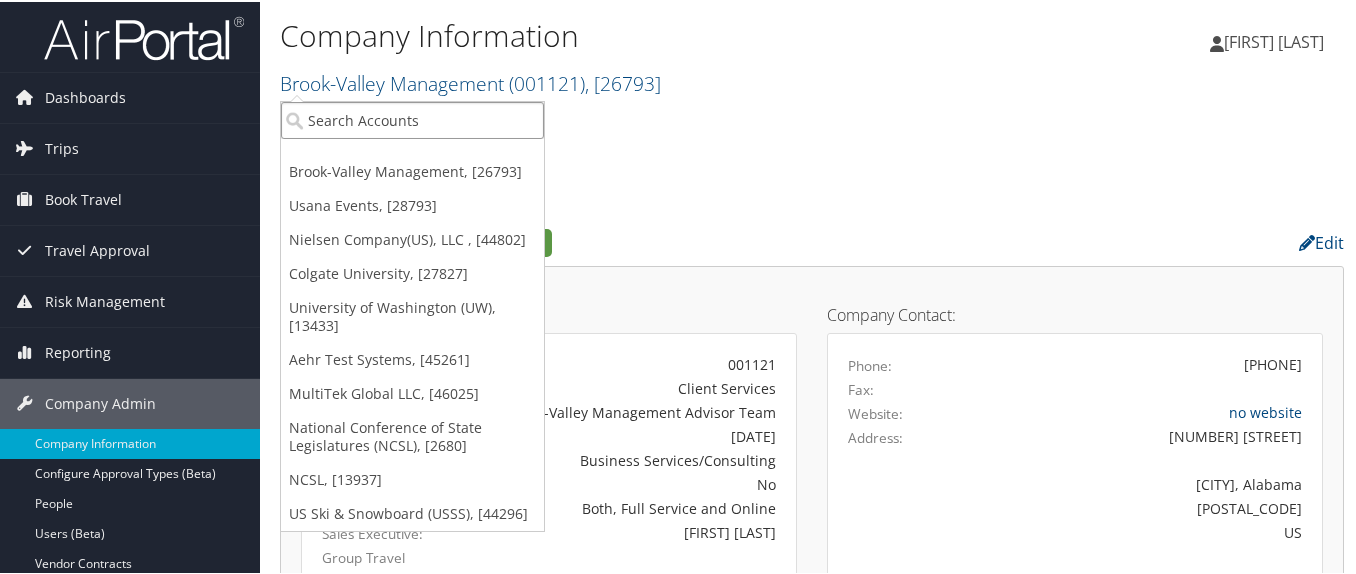 click at bounding box center (412, 118) 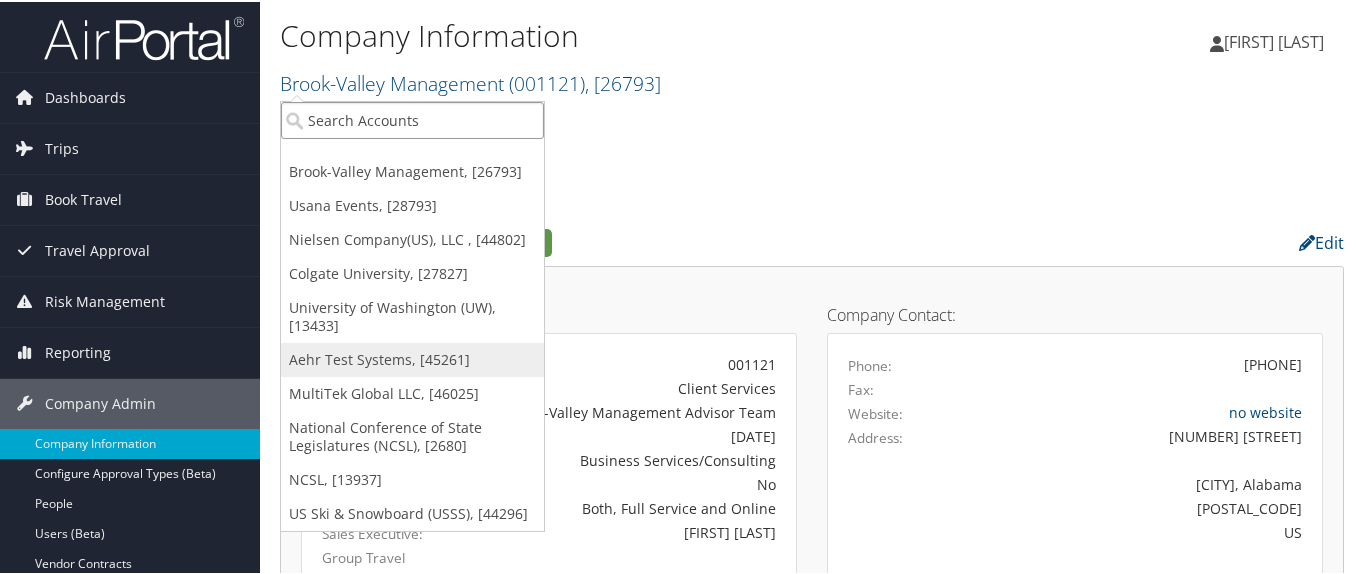 type on "302080" 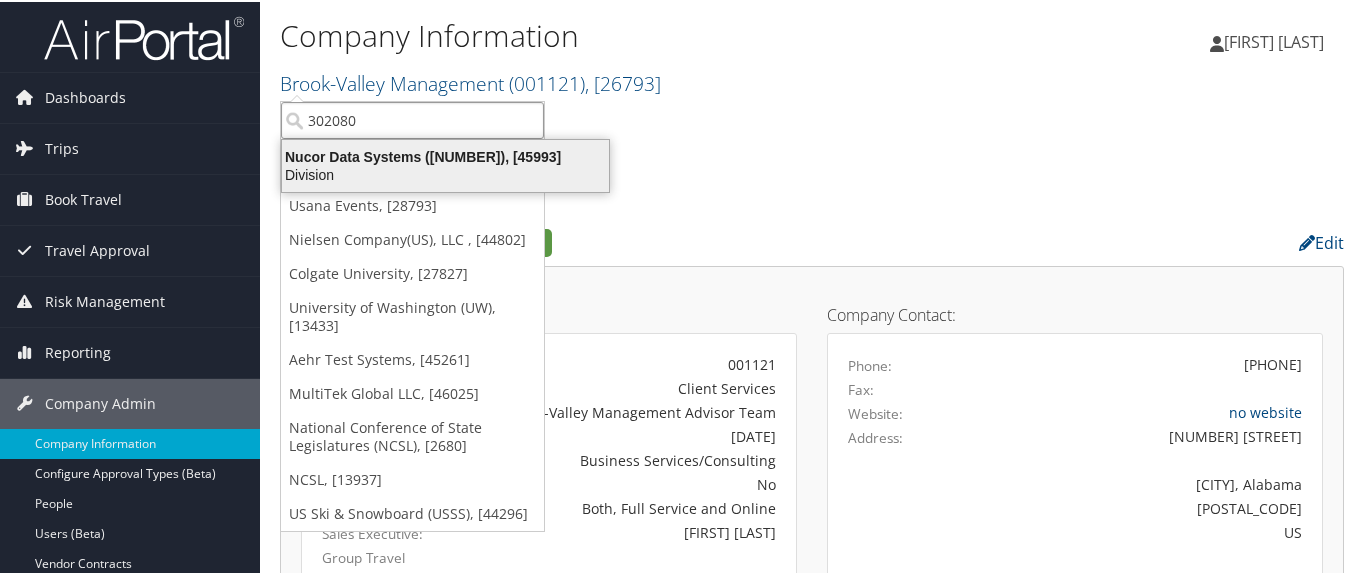 click on "Nucor Data Systems (302080), [45993]" at bounding box center (445, 155) 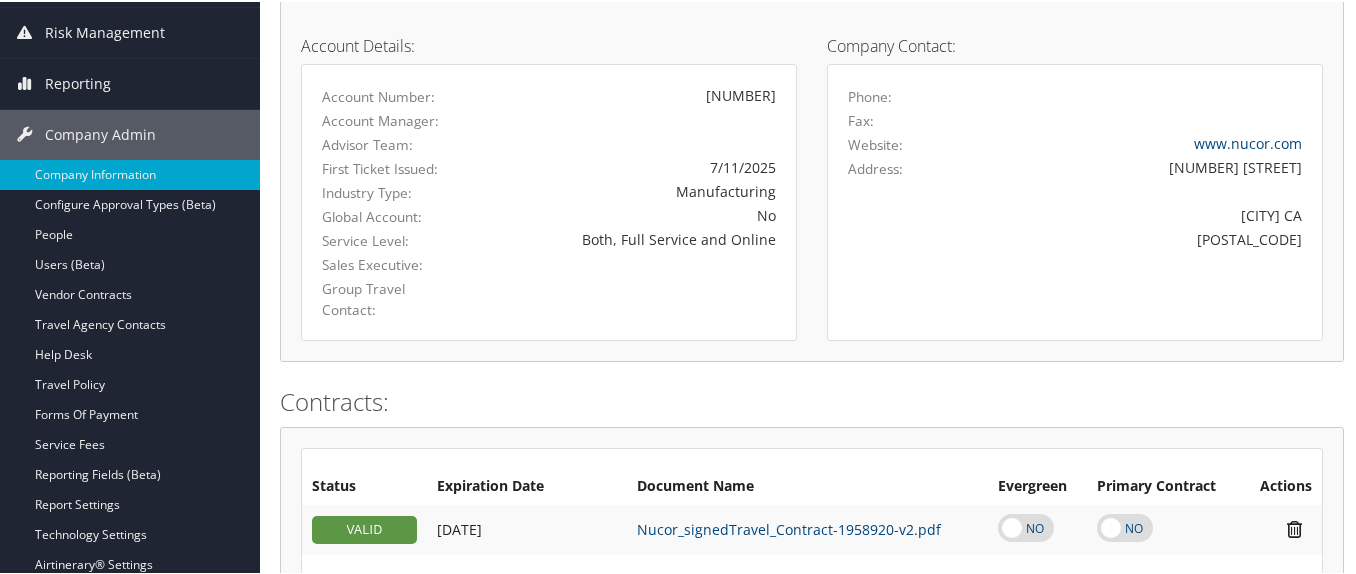 scroll, scrollTop: 0, scrollLeft: 0, axis: both 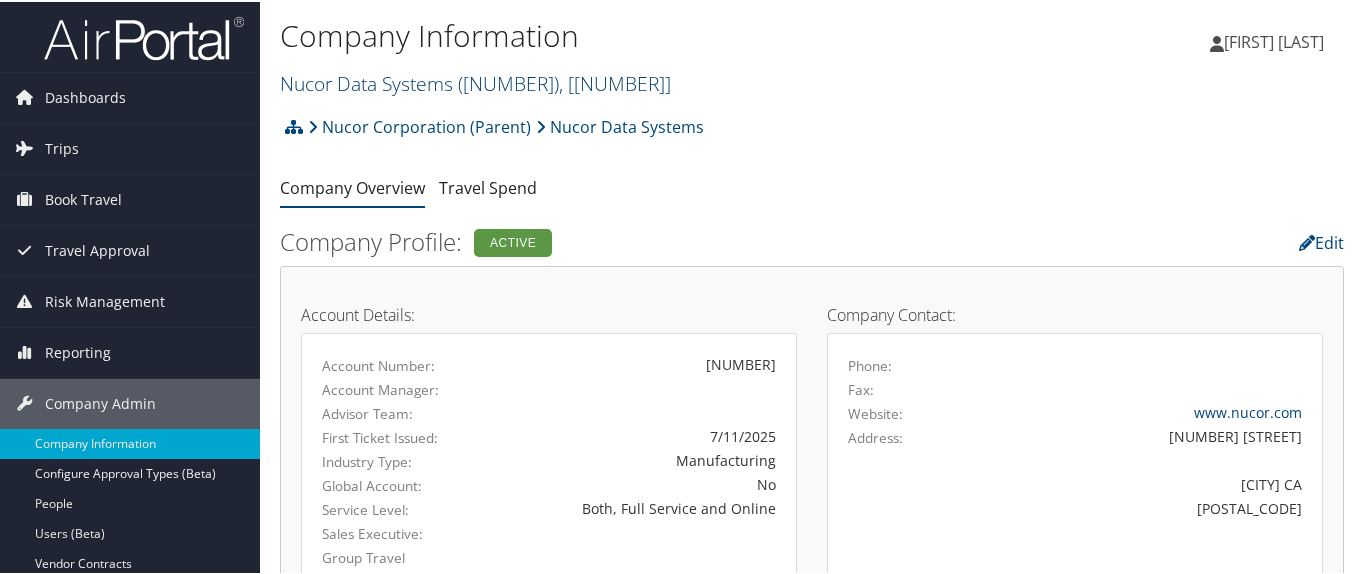click on "Nucor Data Systems   ( 302080 )  , [ 45993 ]" at bounding box center [475, 81] 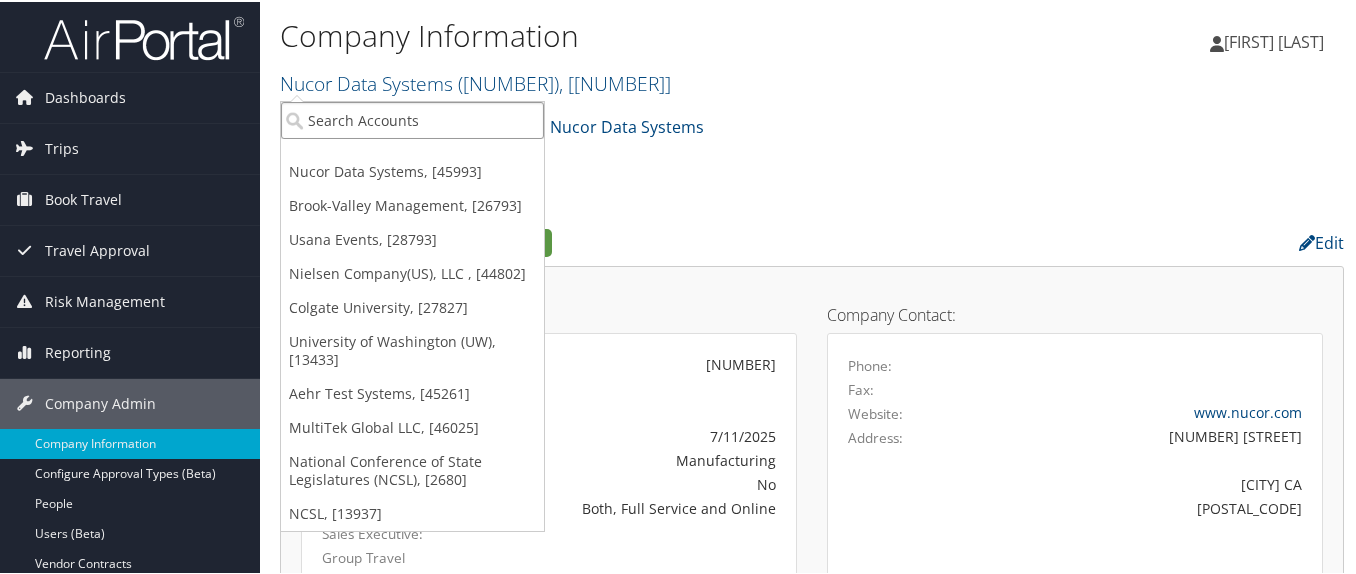 click at bounding box center (412, 118) 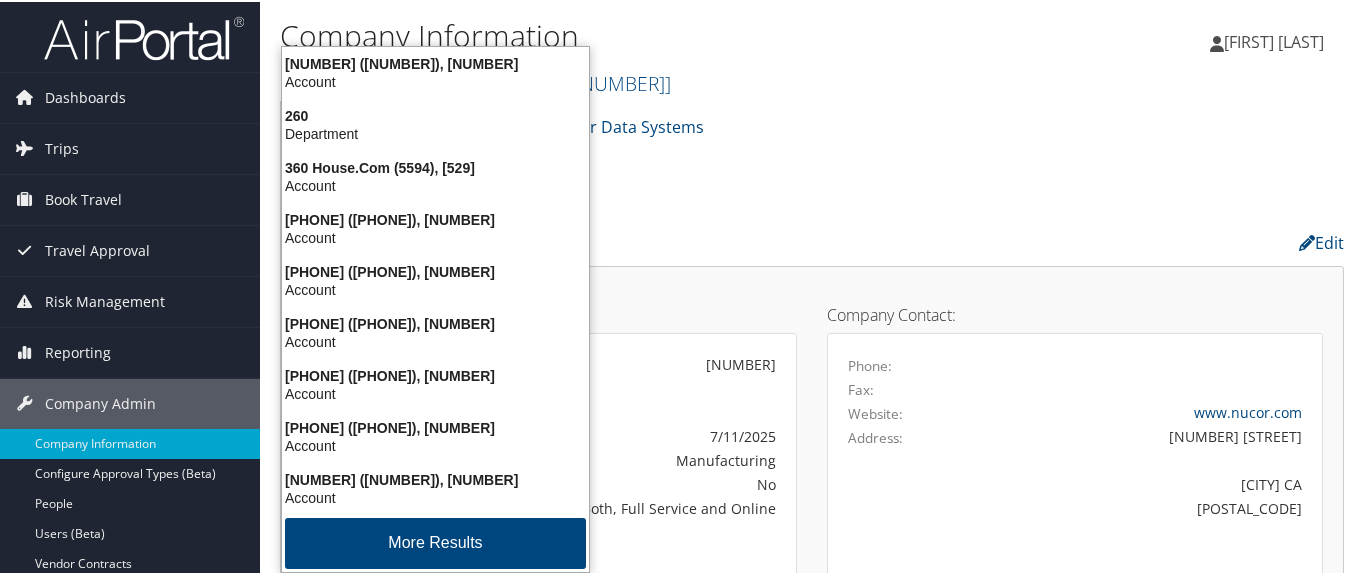 type on "6089" 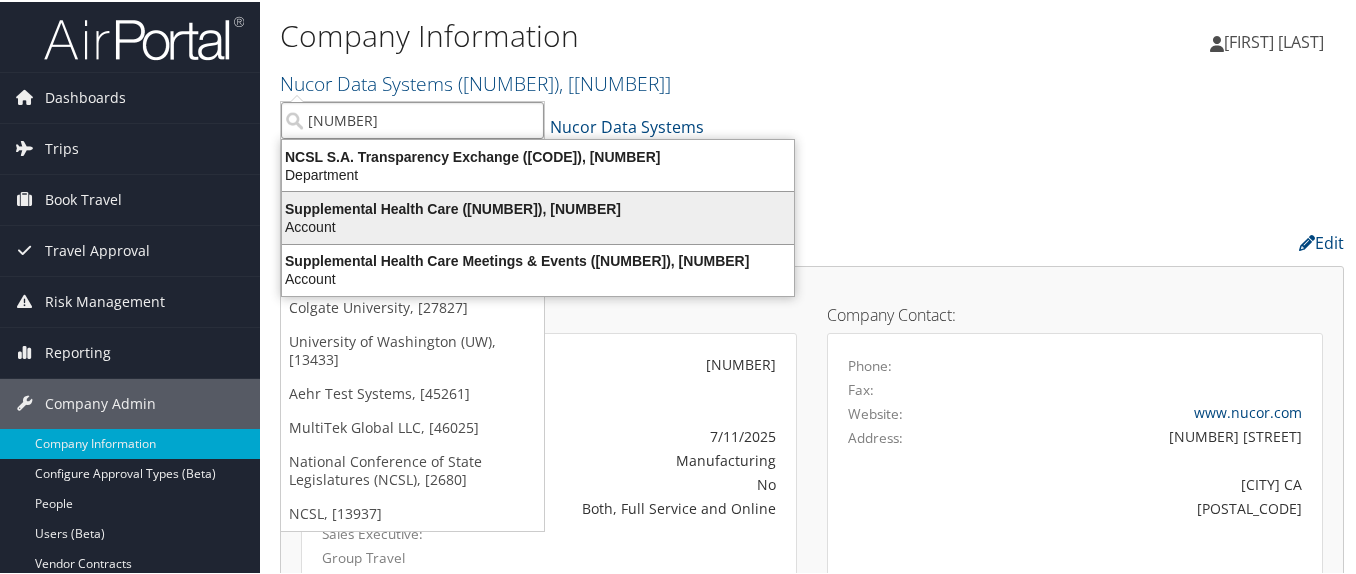 click on "Supplemental Health Care (6089), [1623]" at bounding box center [538, 207] 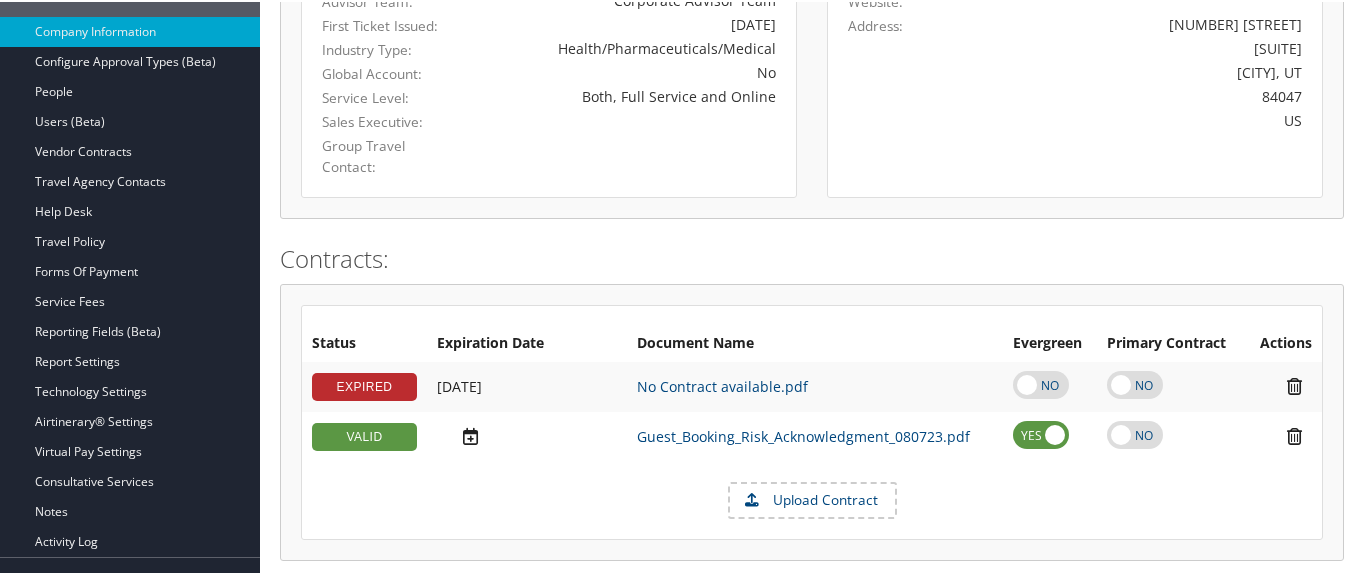 scroll, scrollTop: 408, scrollLeft: 0, axis: vertical 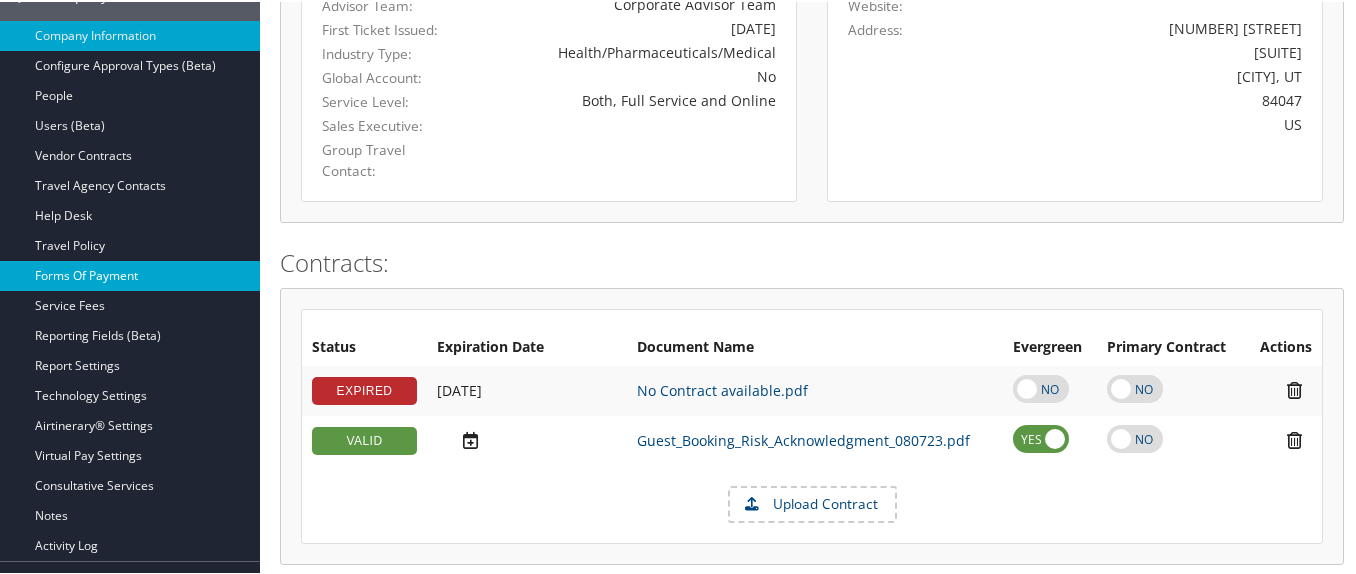 click on "Forms Of Payment" at bounding box center [130, 274] 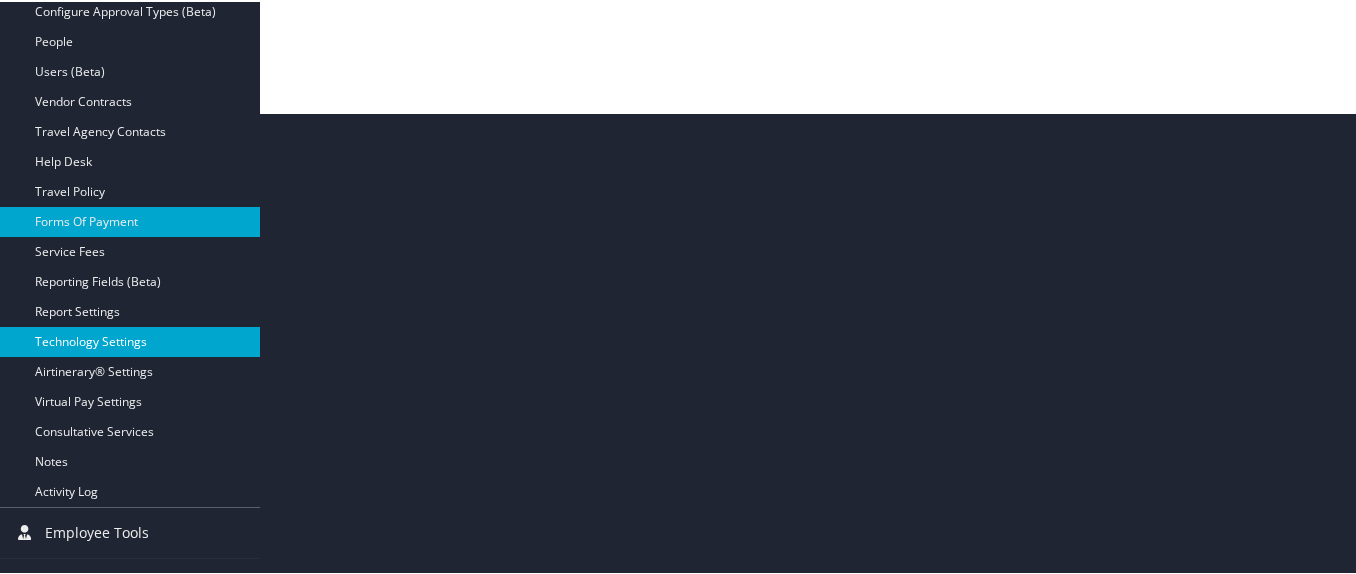 scroll, scrollTop: 496, scrollLeft: 0, axis: vertical 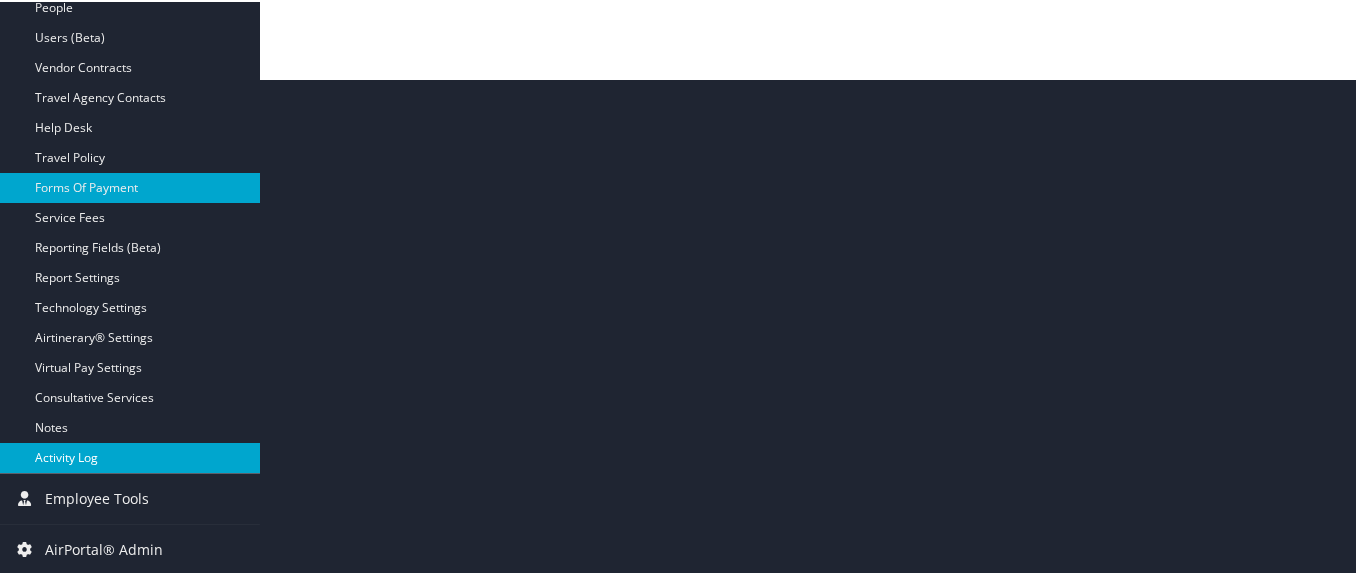 click on "Activity Log" at bounding box center (130, 456) 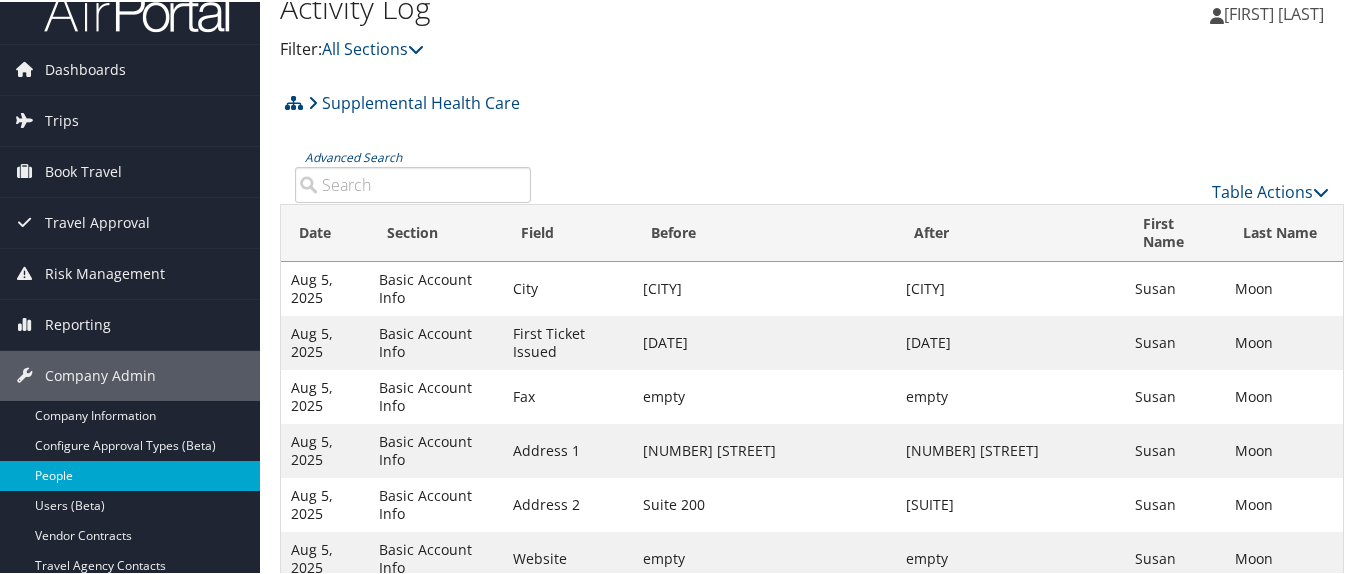 scroll, scrollTop: 300, scrollLeft: 0, axis: vertical 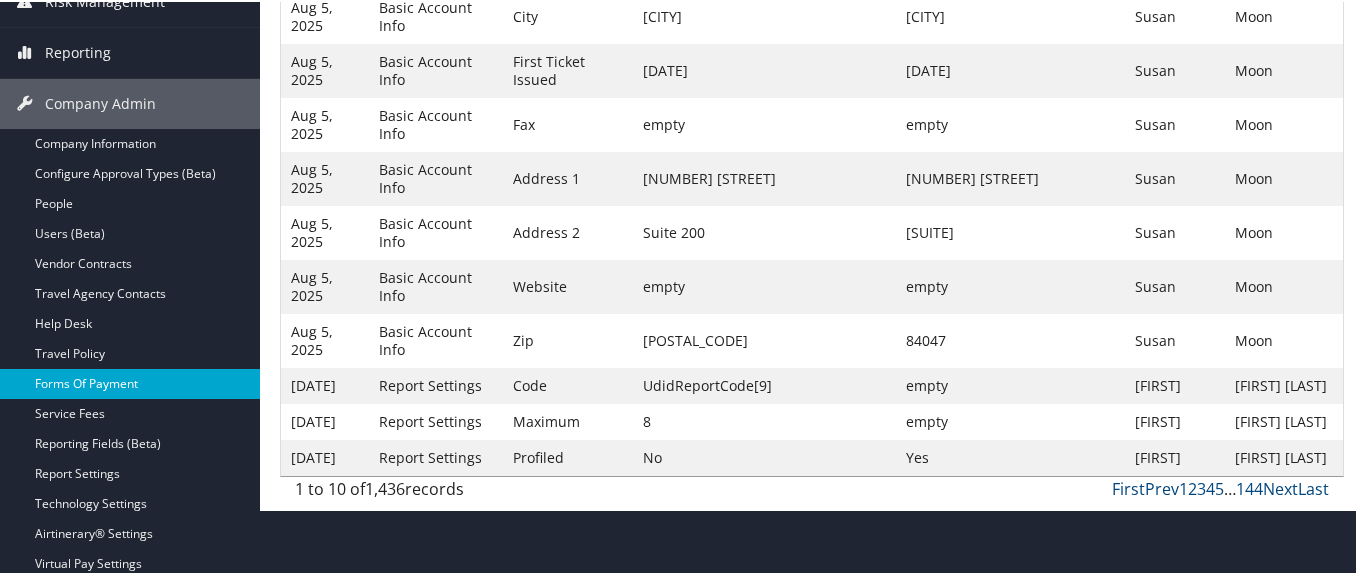 click on "Forms Of Payment" at bounding box center (130, 382) 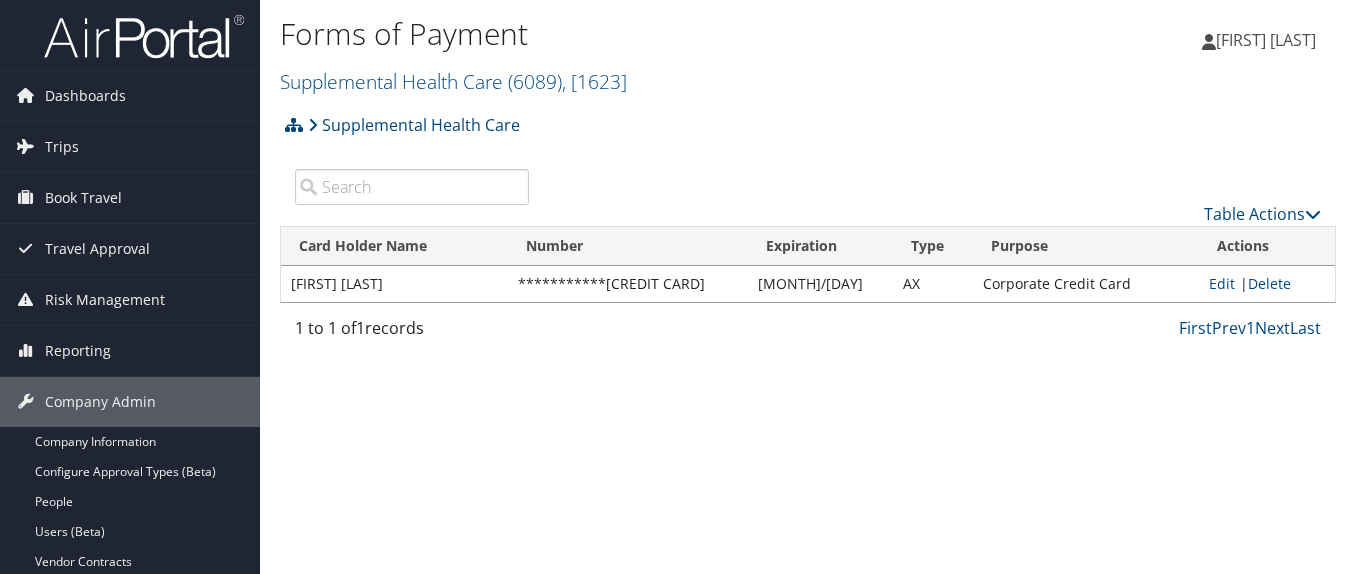 scroll, scrollTop: 0, scrollLeft: 0, axis: both 